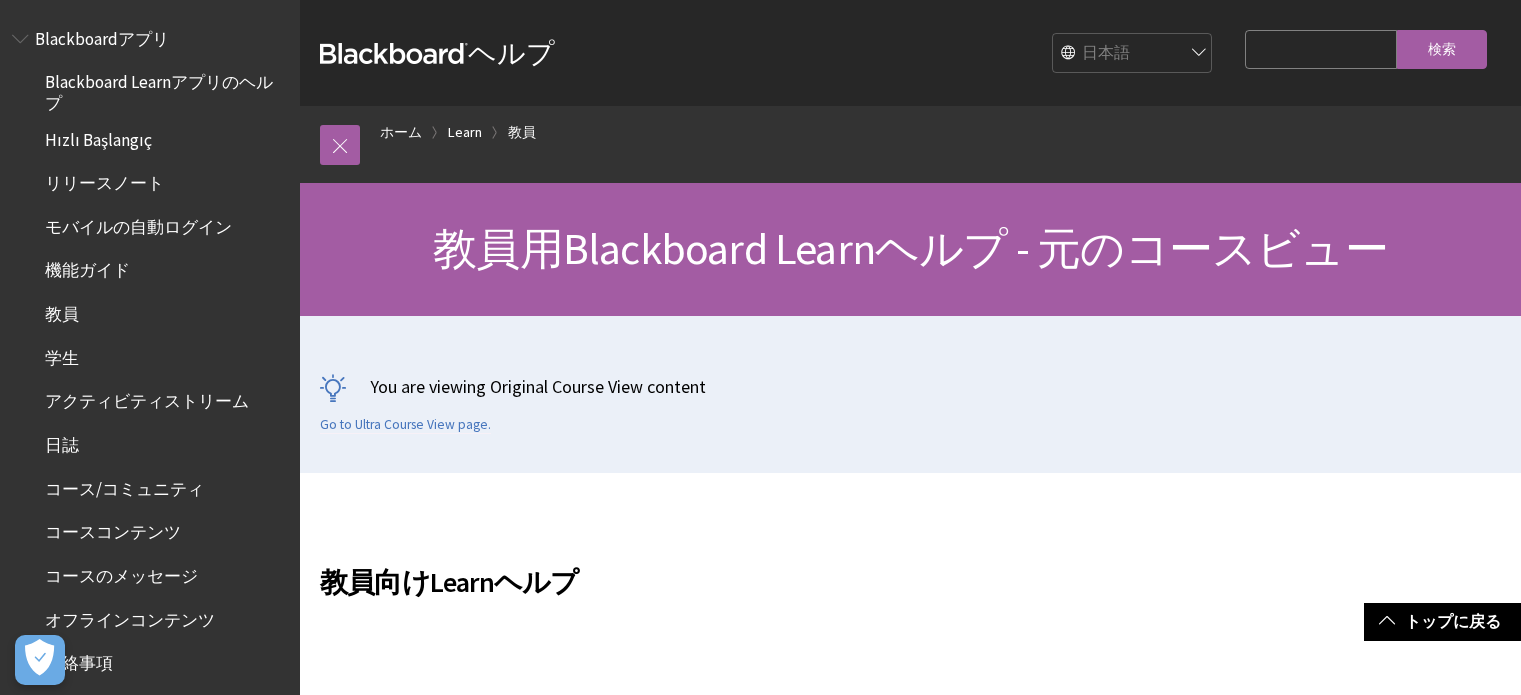 scroll, scrollTop: 500, scrollLeft: 0, axis: vertical 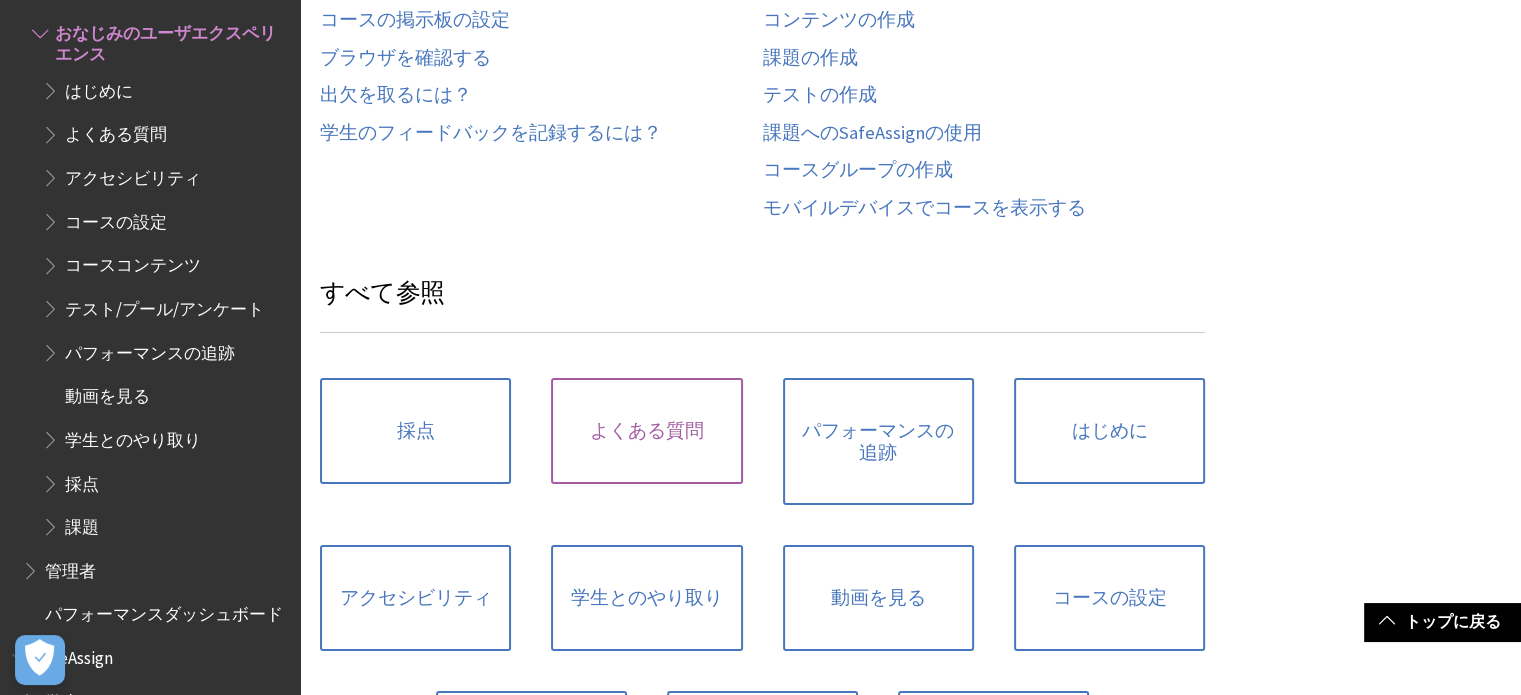 click on "よくある質問" at bounding box center [646, 431] 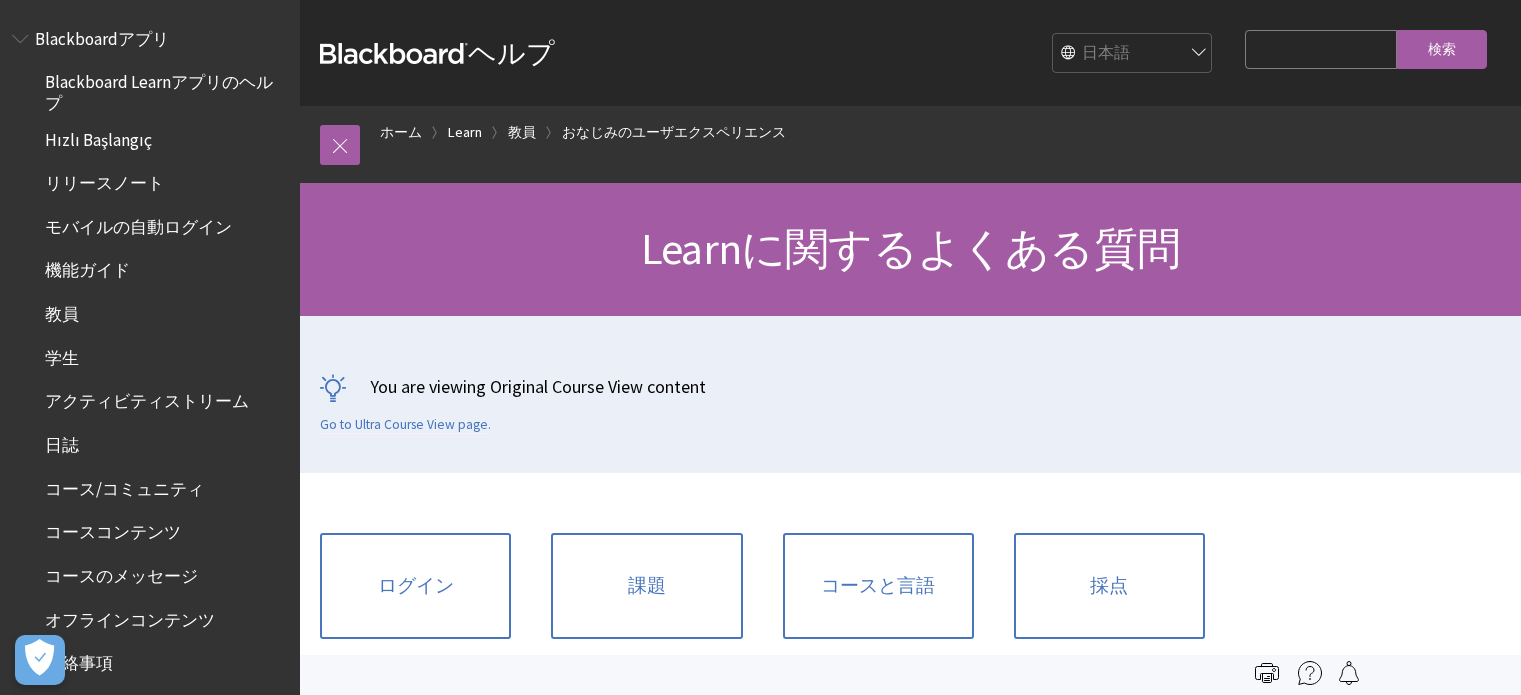 scroll, scrollTop: 0, scrollLeft: 0, axis: both 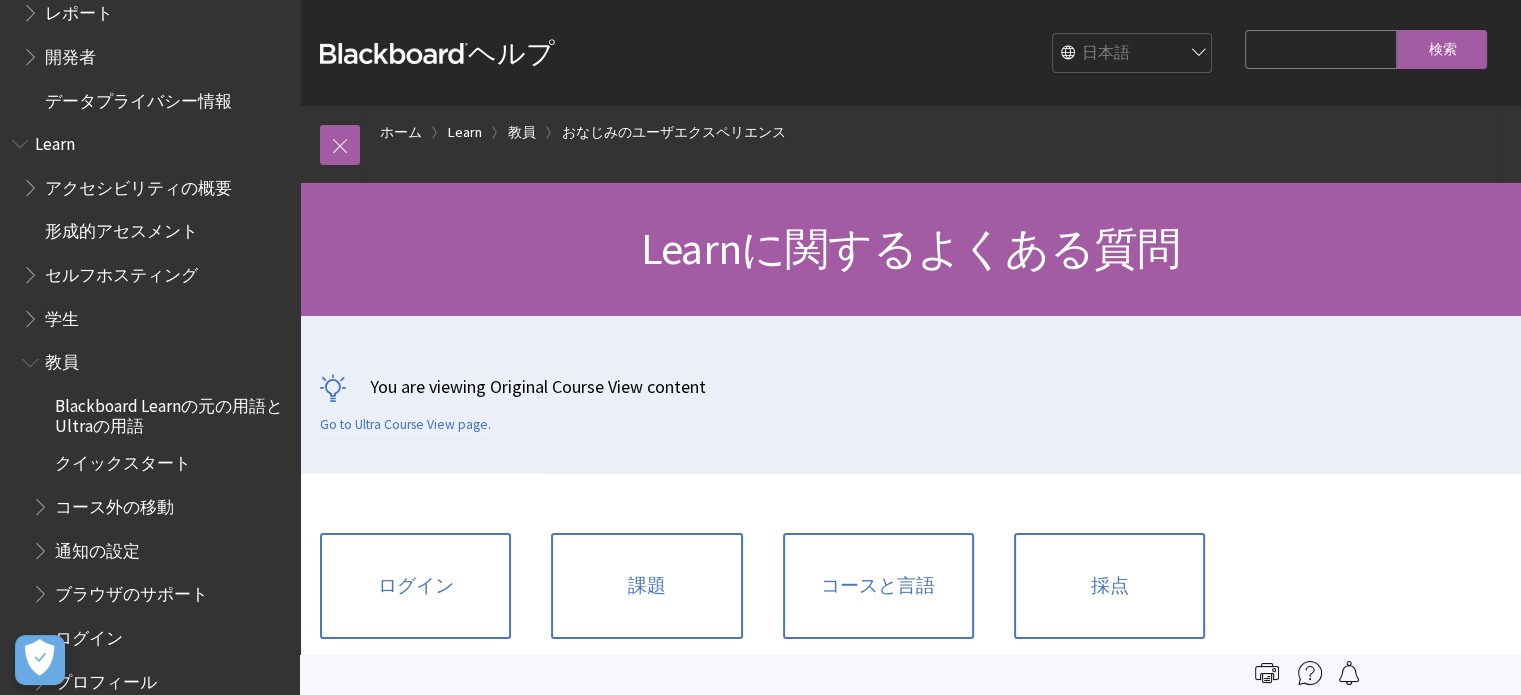 click on "Search Query" at bounding box center [1321, 49] 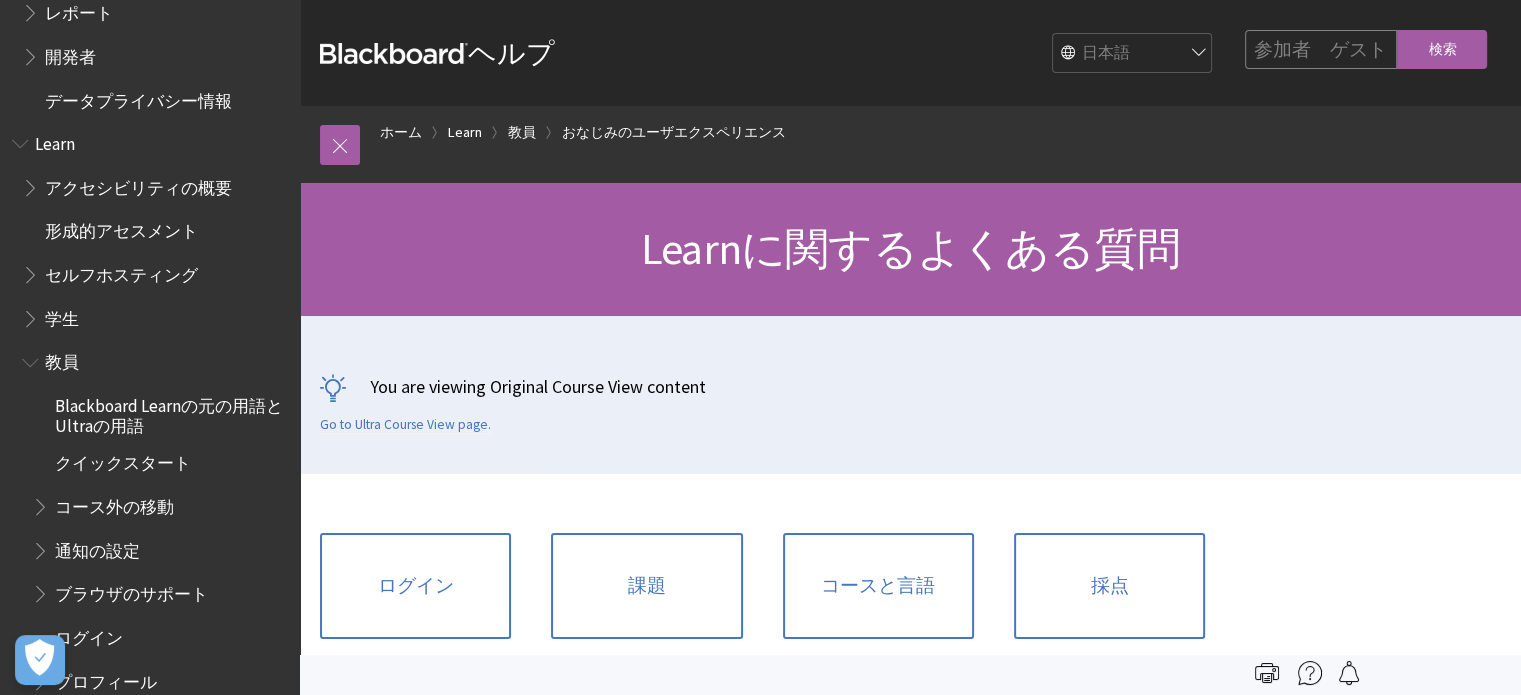 type on "参加者　ゲスト" 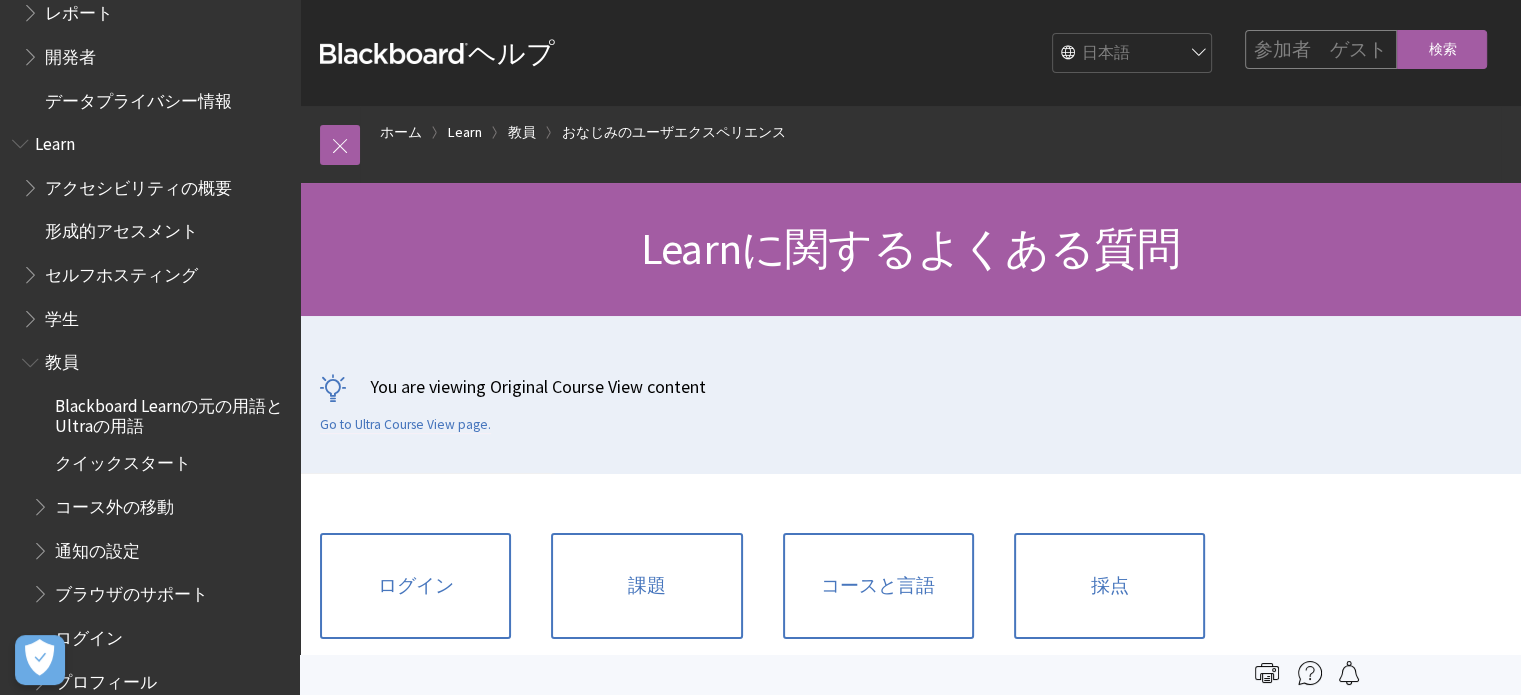 click on "検索" at bounding box center [1442, 49] 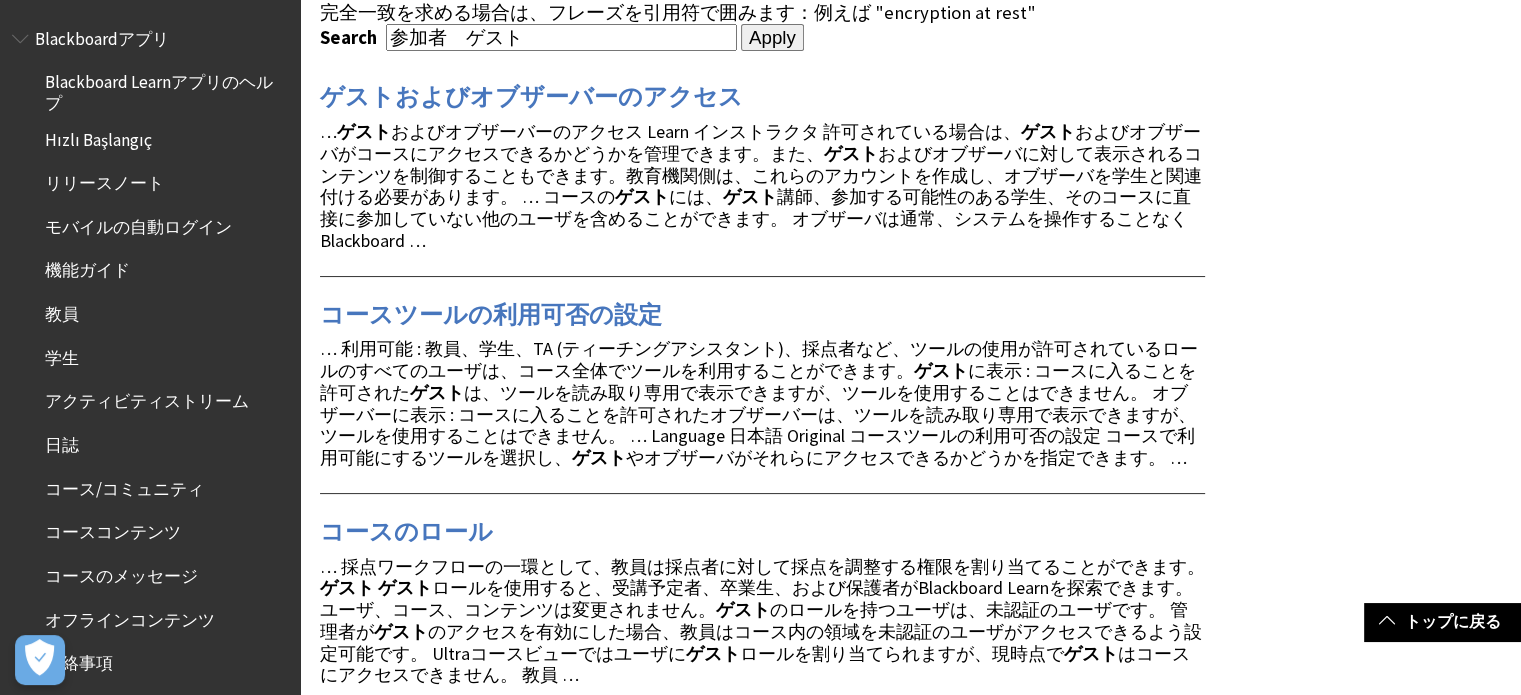 scroll, scrollTop: 0, scrollLeft: 0, axis: both 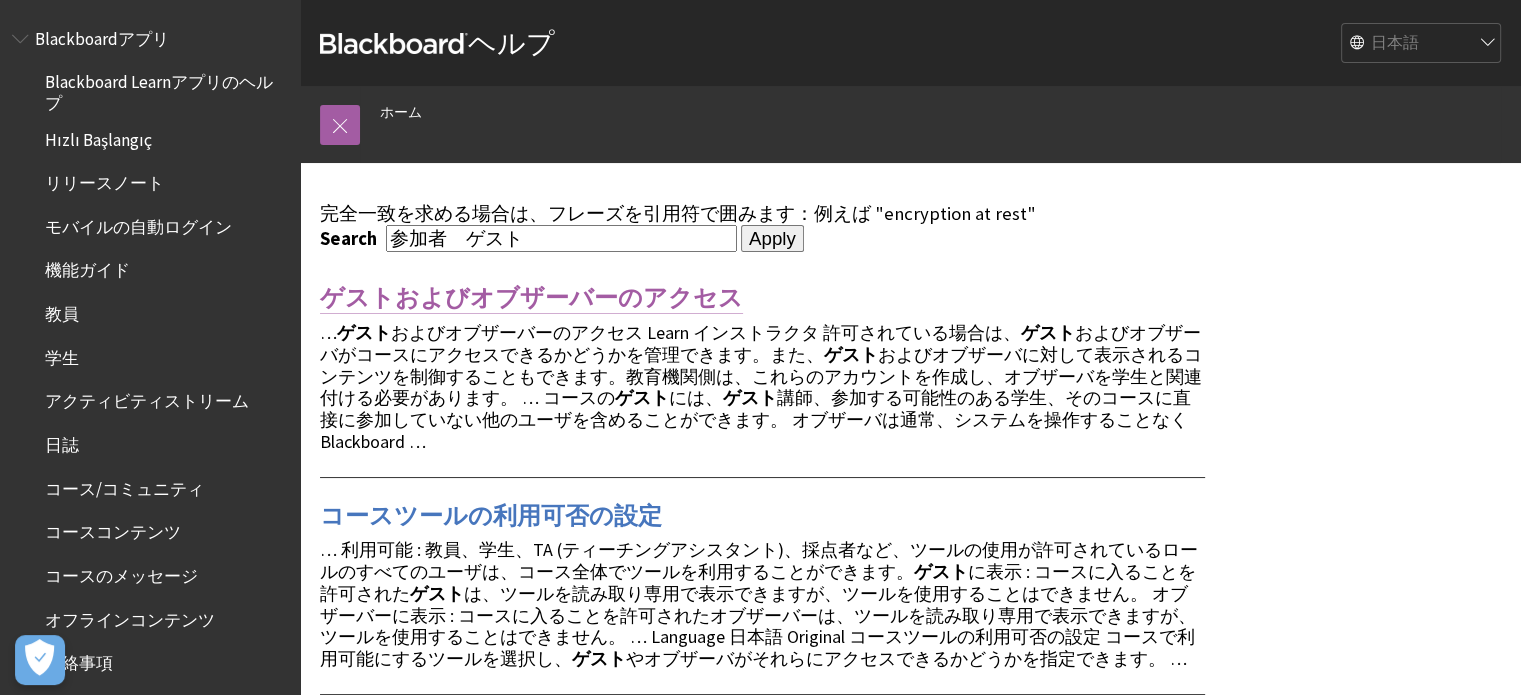 click on "ゲストおよびオブザーバーのアクセス" at bounding box center (531, 298) 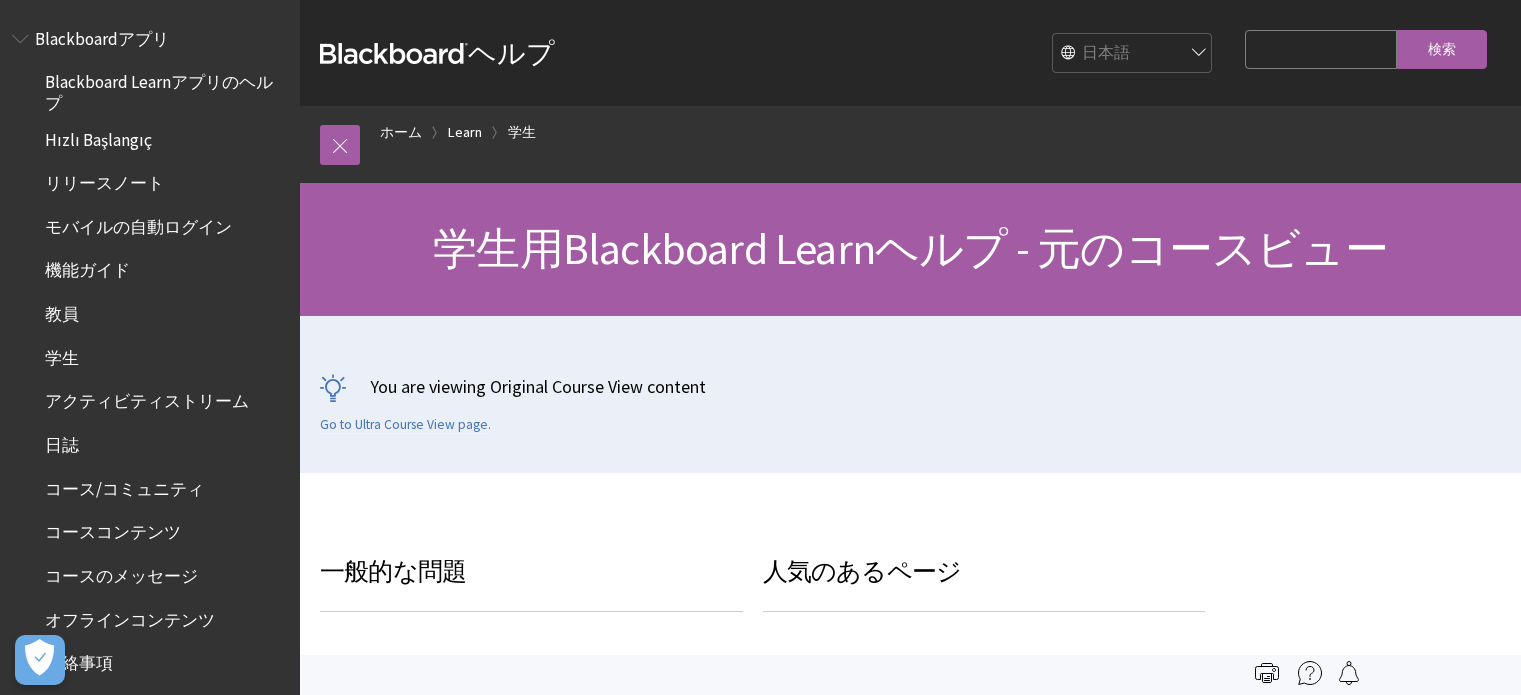 scroll, scrollTop: 0, scrollLeft: 0, axis: both 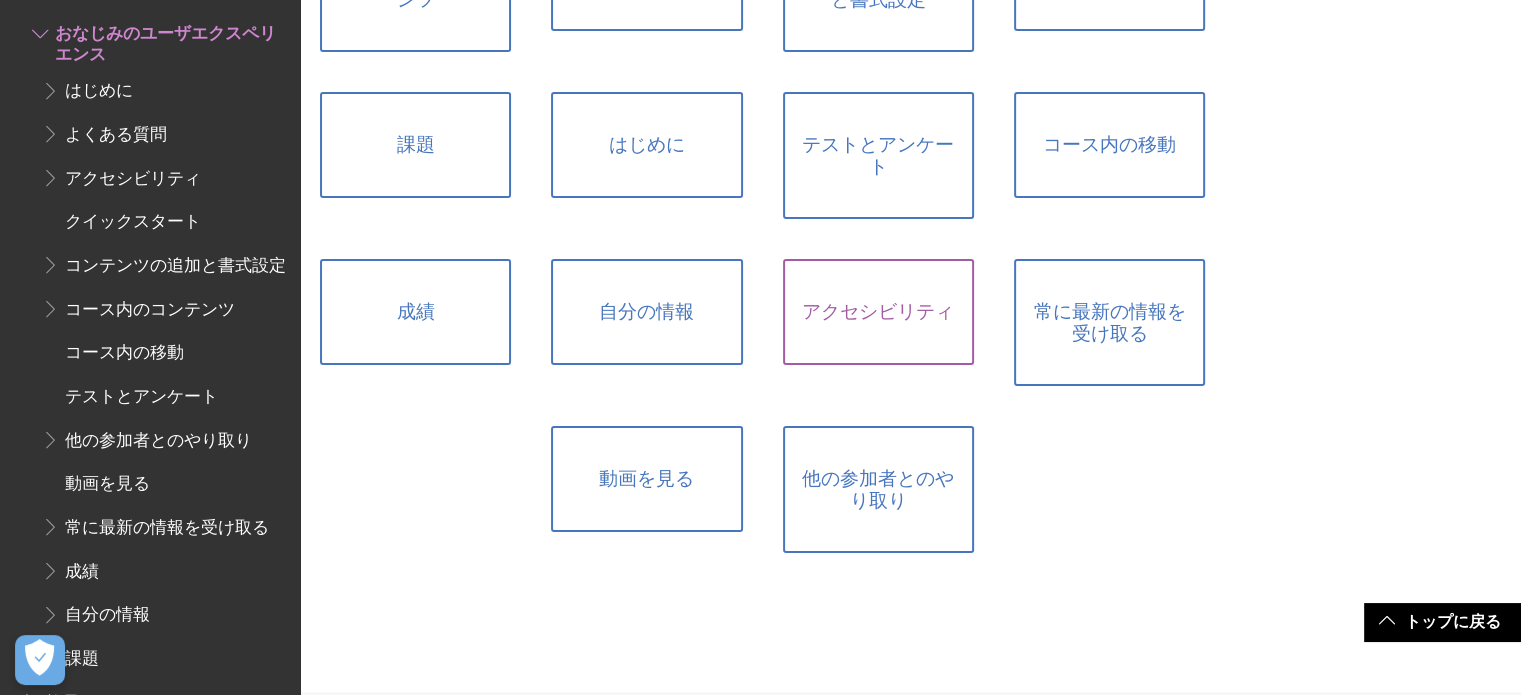 click on "アクセシビリティ" at bounding box center [878, 312] 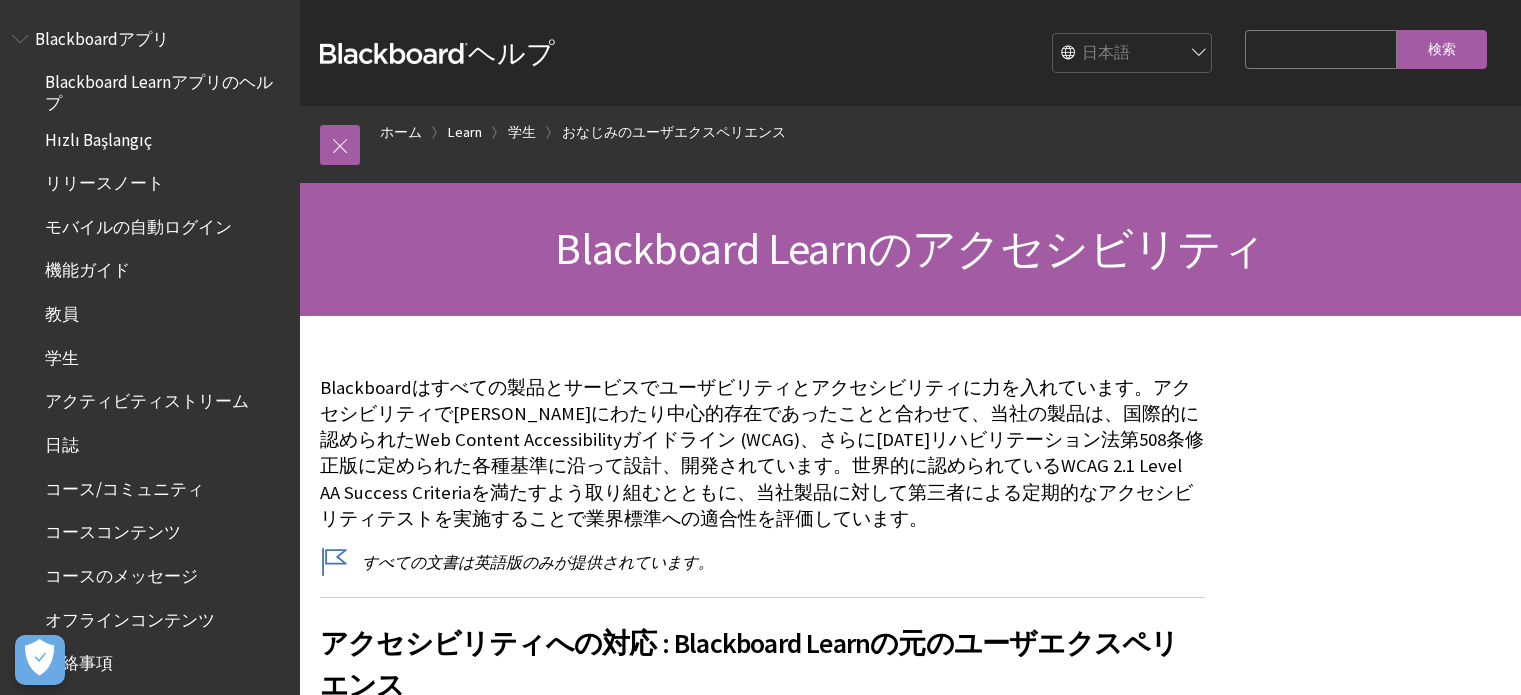 scroll, scrollTop: 200, scrollLeft: 0, axis: vertical 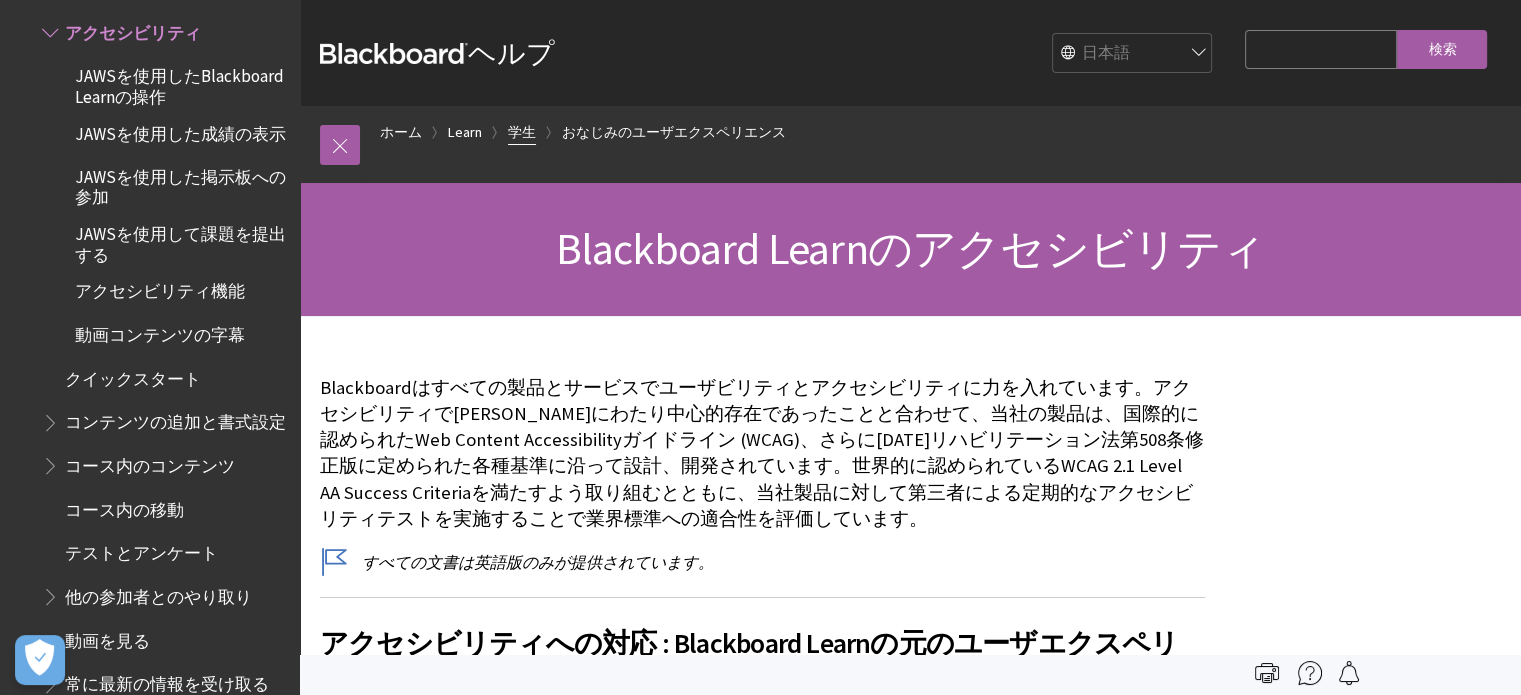 click on "学生" at bounding box center (522, 132) 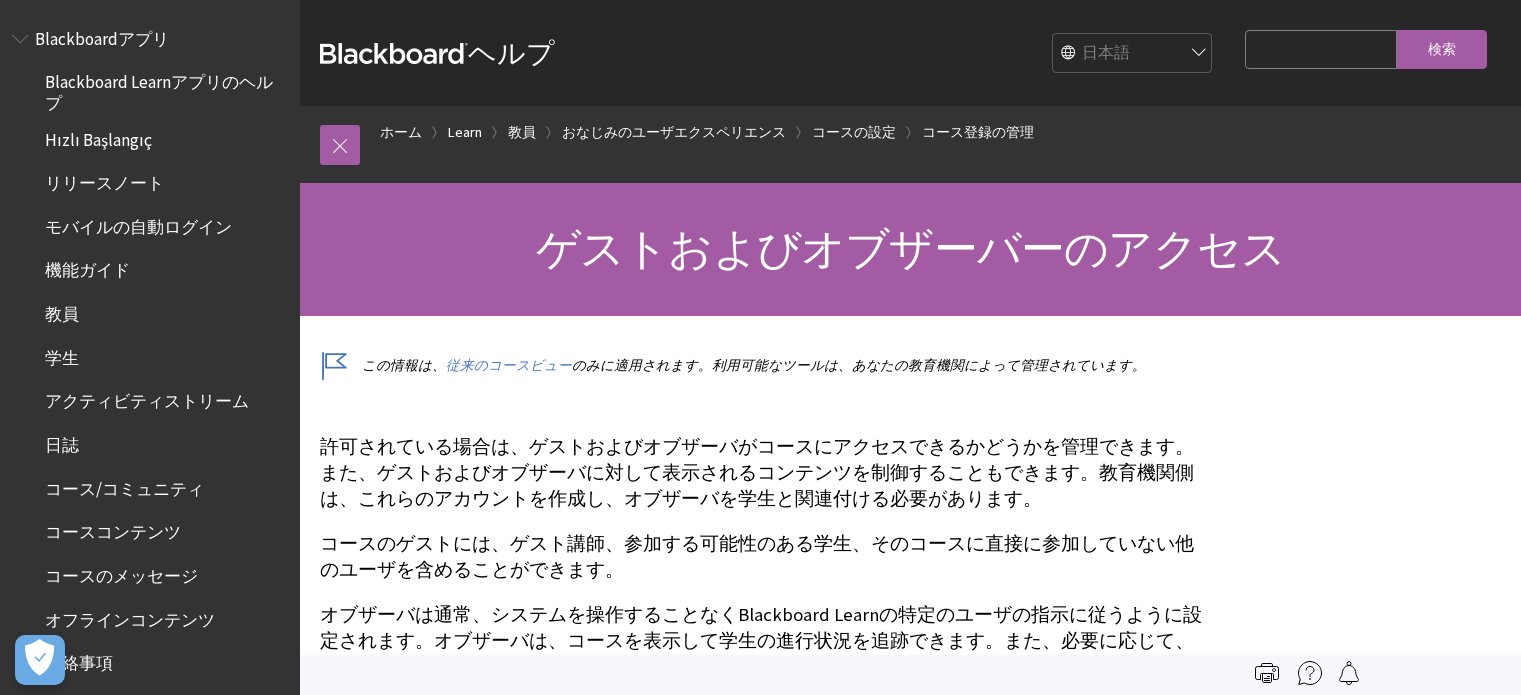 scroll, scrollTop: 0, scrollLeft: 0, axis: both 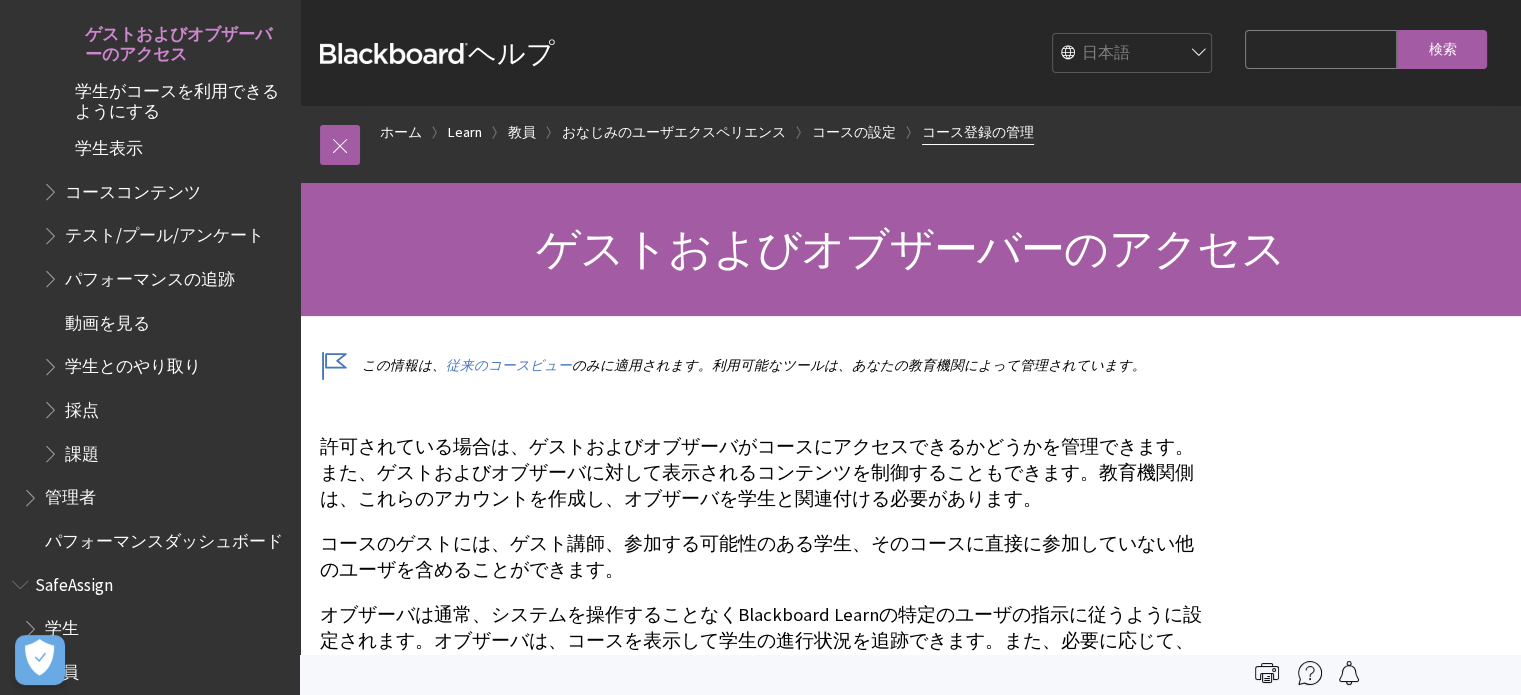 click on "コース登録の管理" at bounding box center (978, 132) 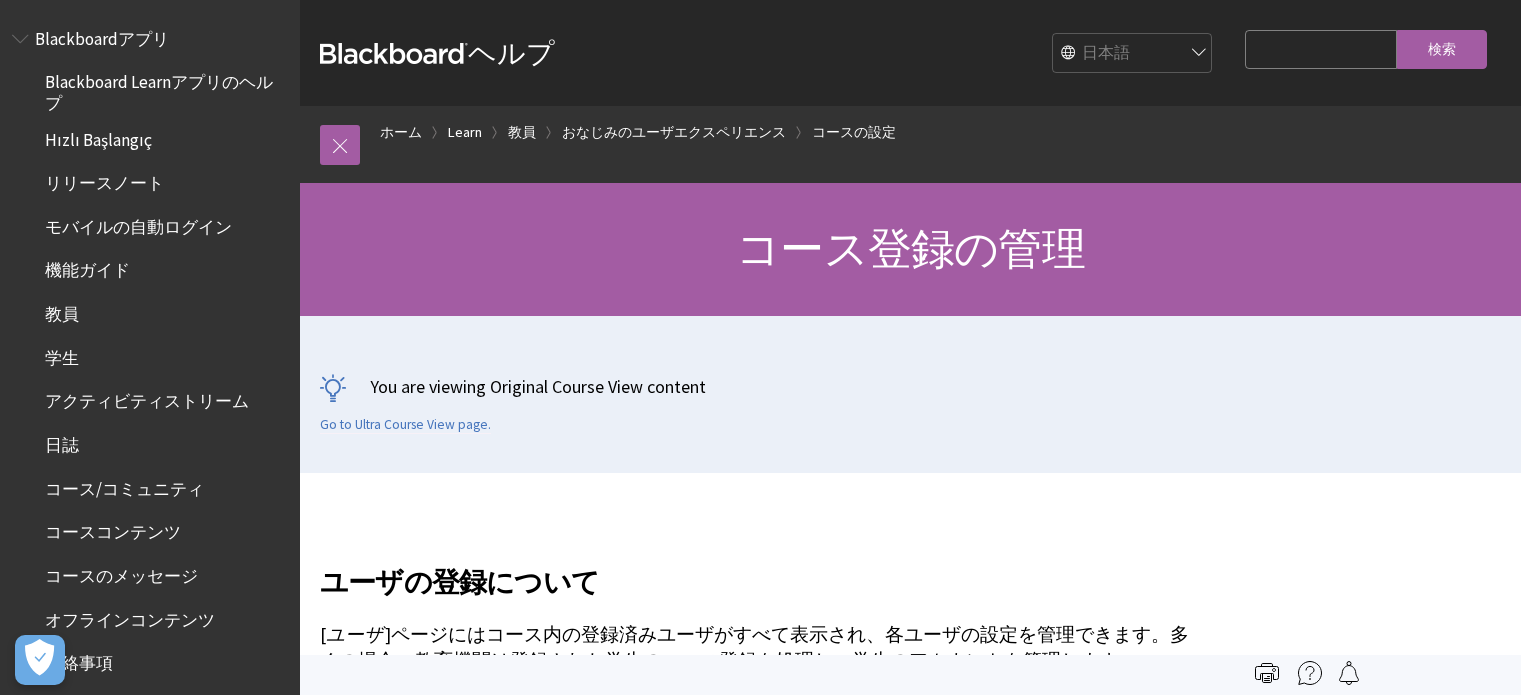 scroll, scrollTop: 0, scrollLeft: 0, axis: both 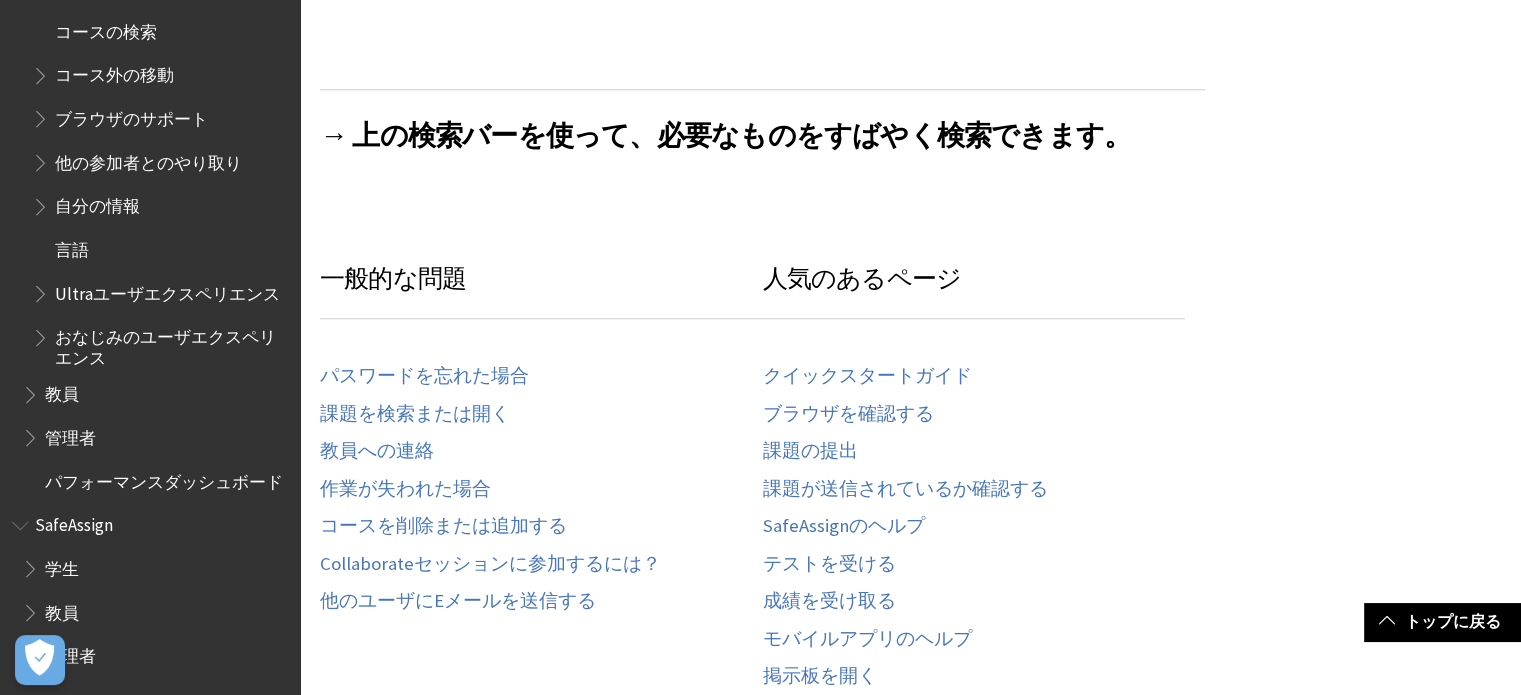 click at bounding box center [32, 433] 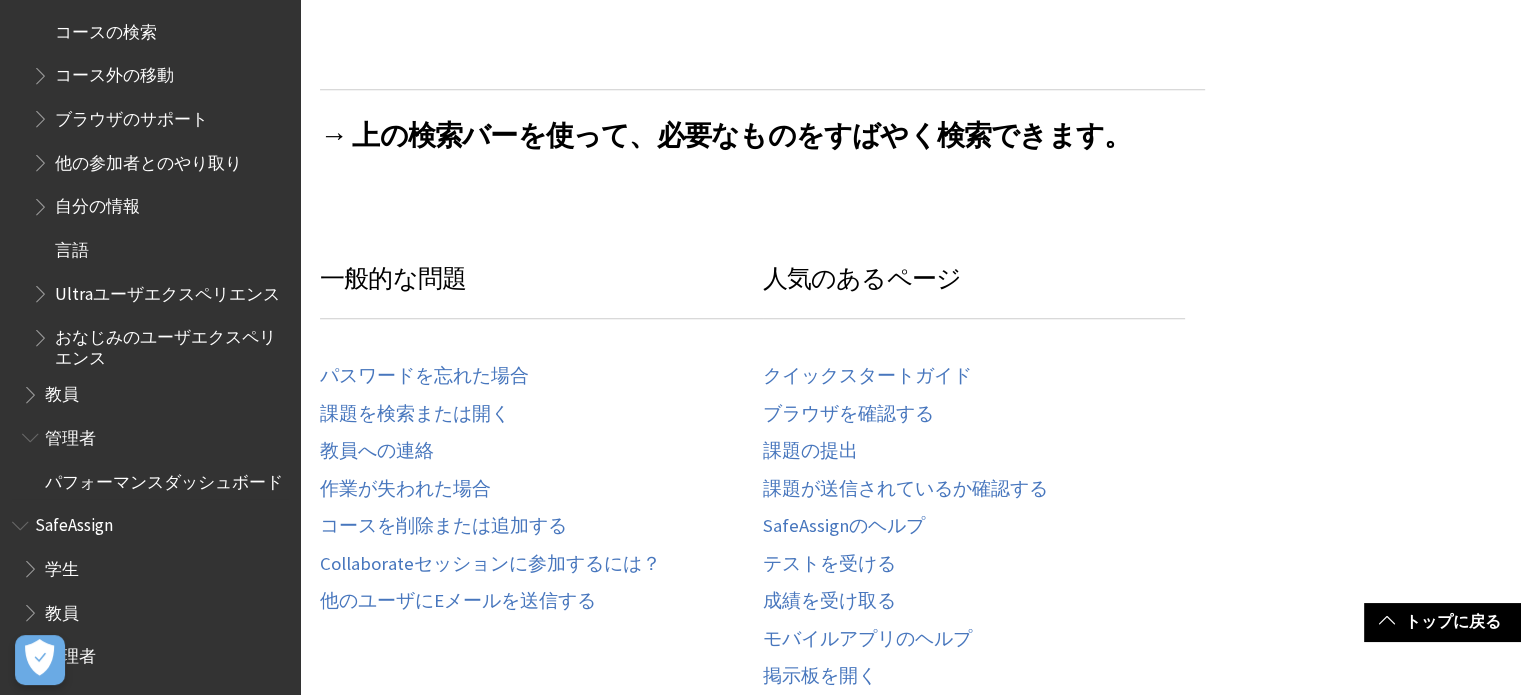 click on "管理者" at bounding box center [70, 434] 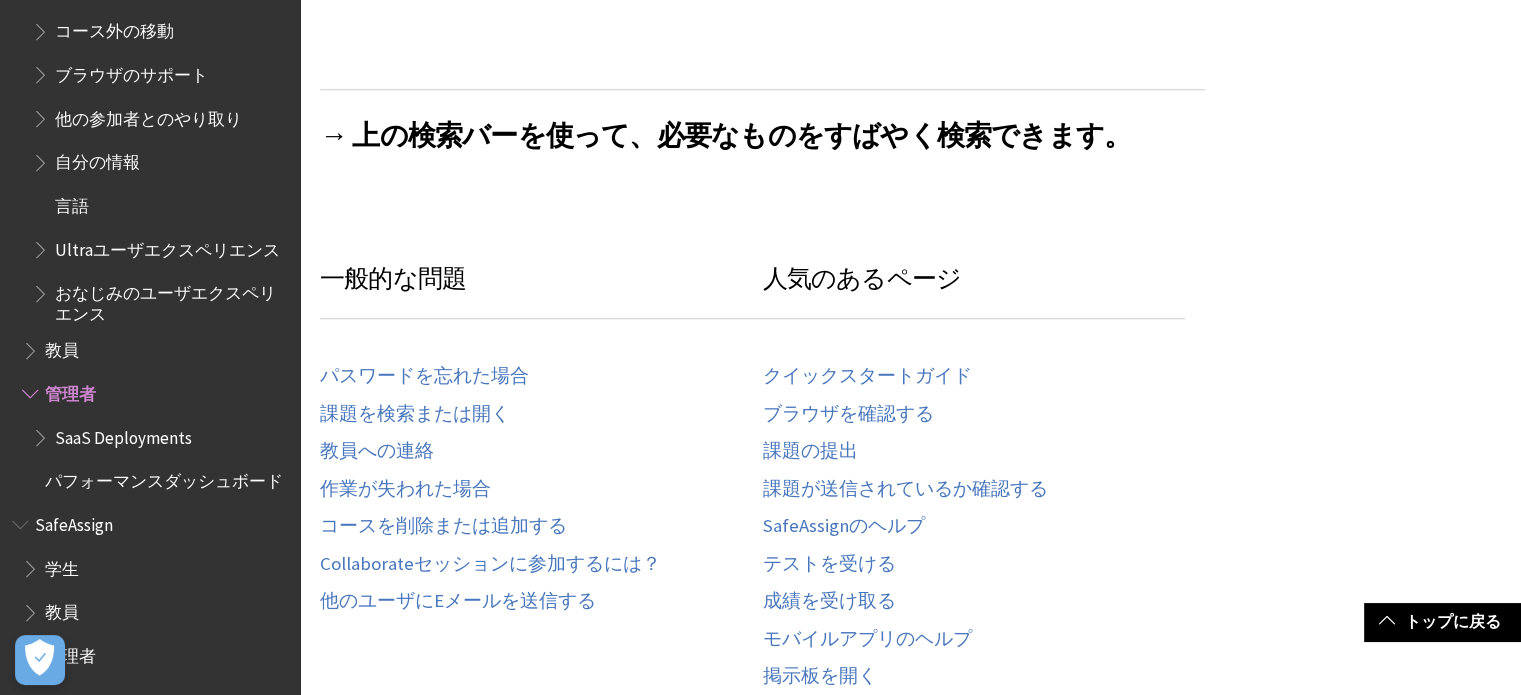scroll, scrollTop: 1924, scrollLeft: 0, axis: vertical 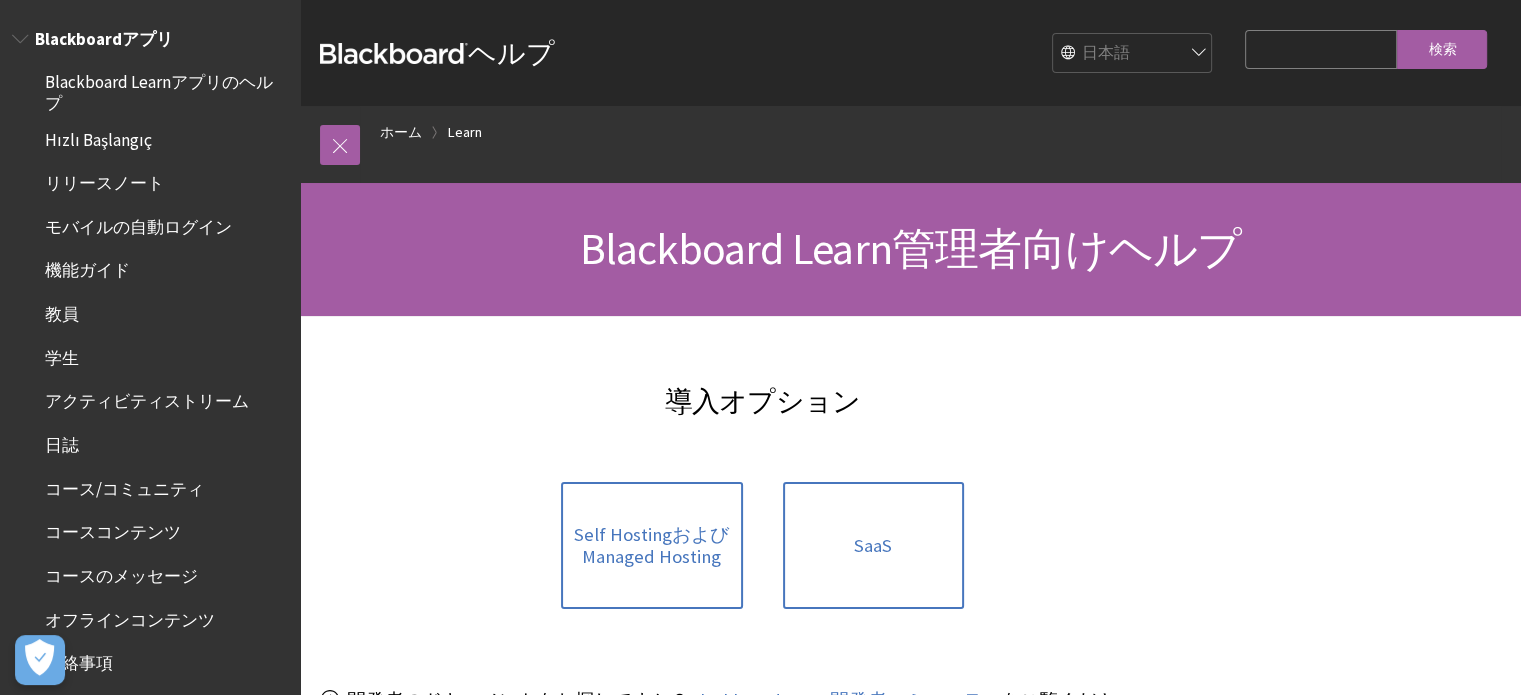 click on "教員" at bounding box center [62, 310] 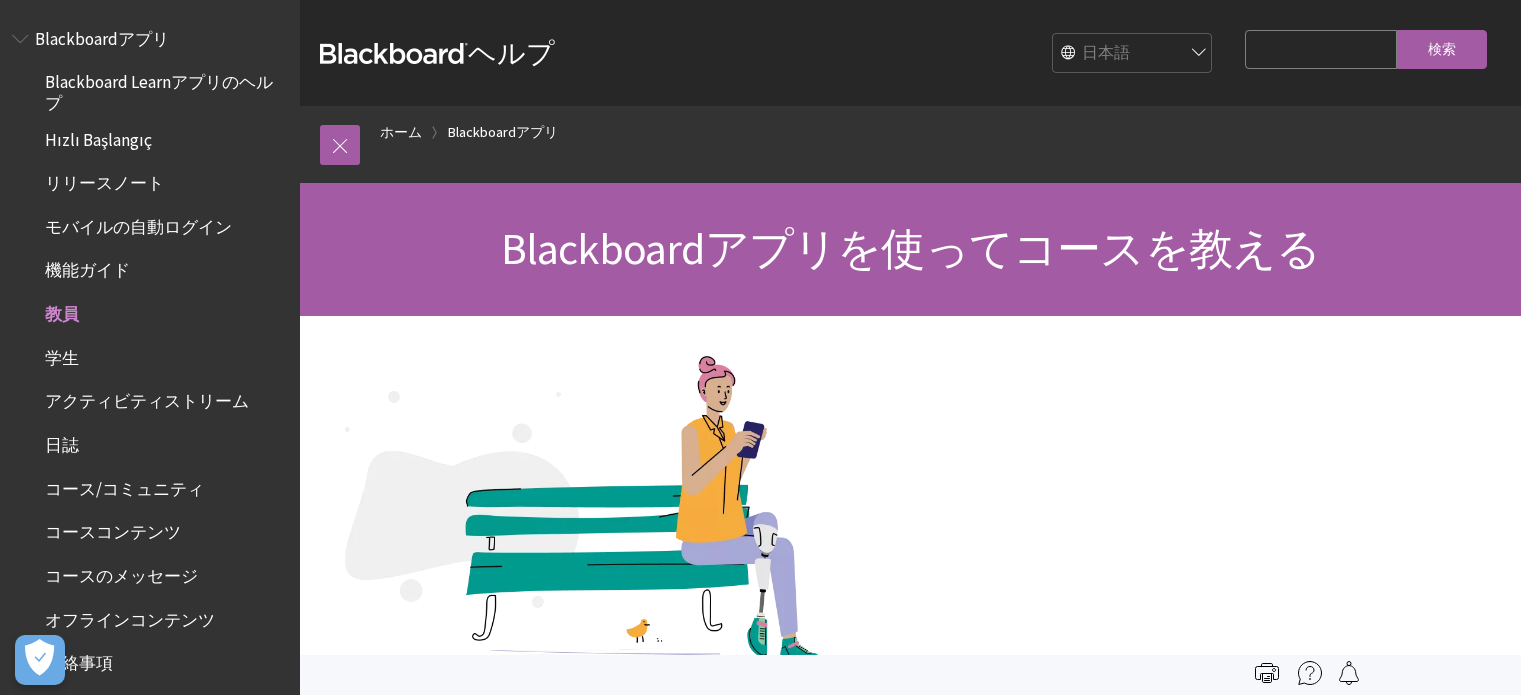 scroll, scrollTop: 0, scrollLeft: 0, axis: both 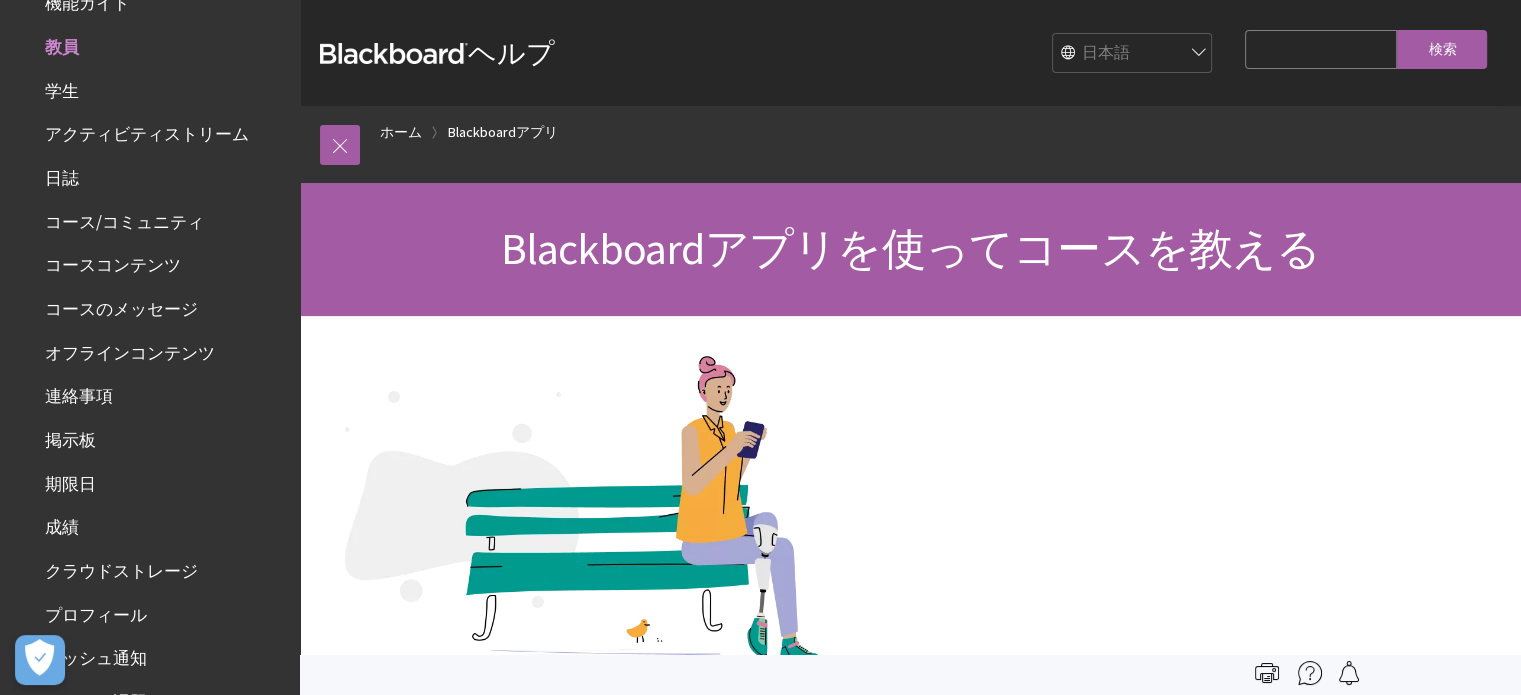 click on "Search Query
検索" at bounding box center [1366, 53] 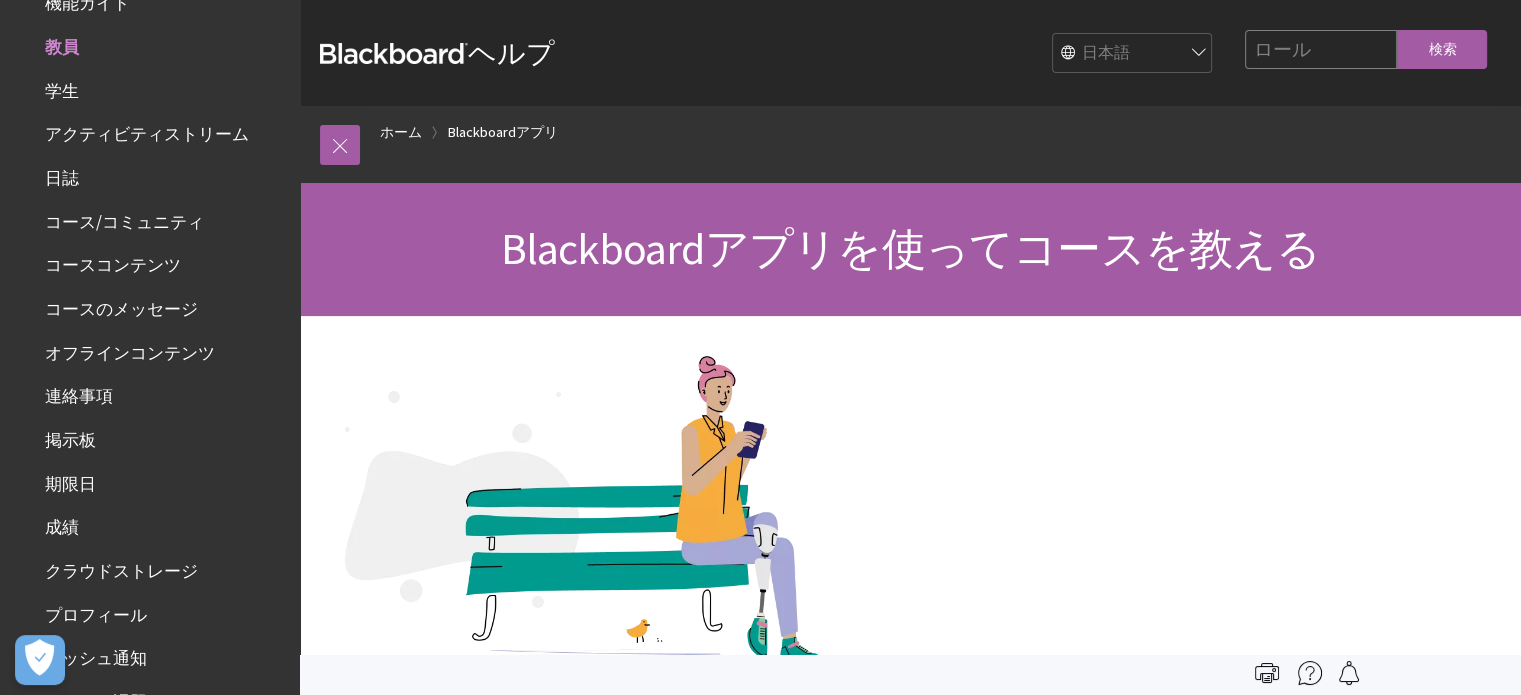 type on "ロール" 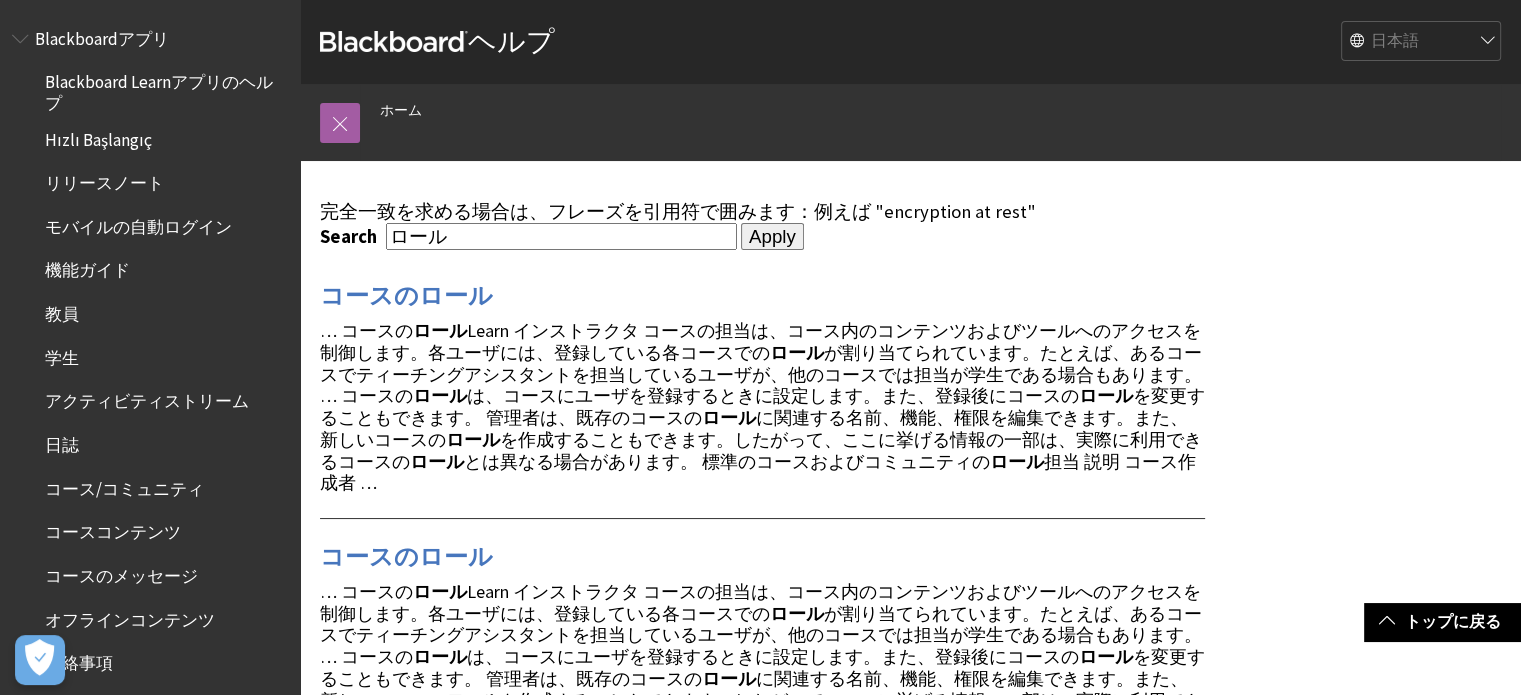 scroll, scrollTop: 0, scrollLeft: 0, axis: both 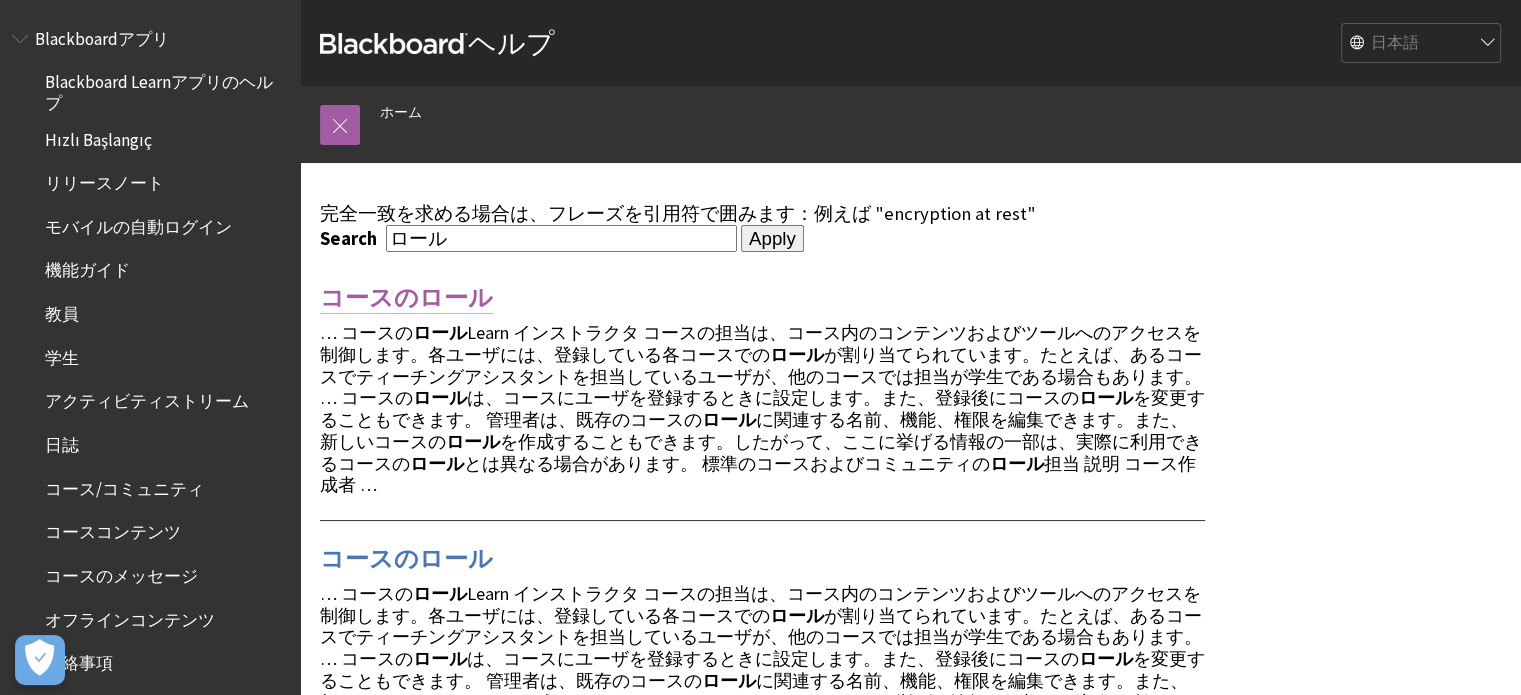 click on "コースのロール" at bounding box center (406, 298) 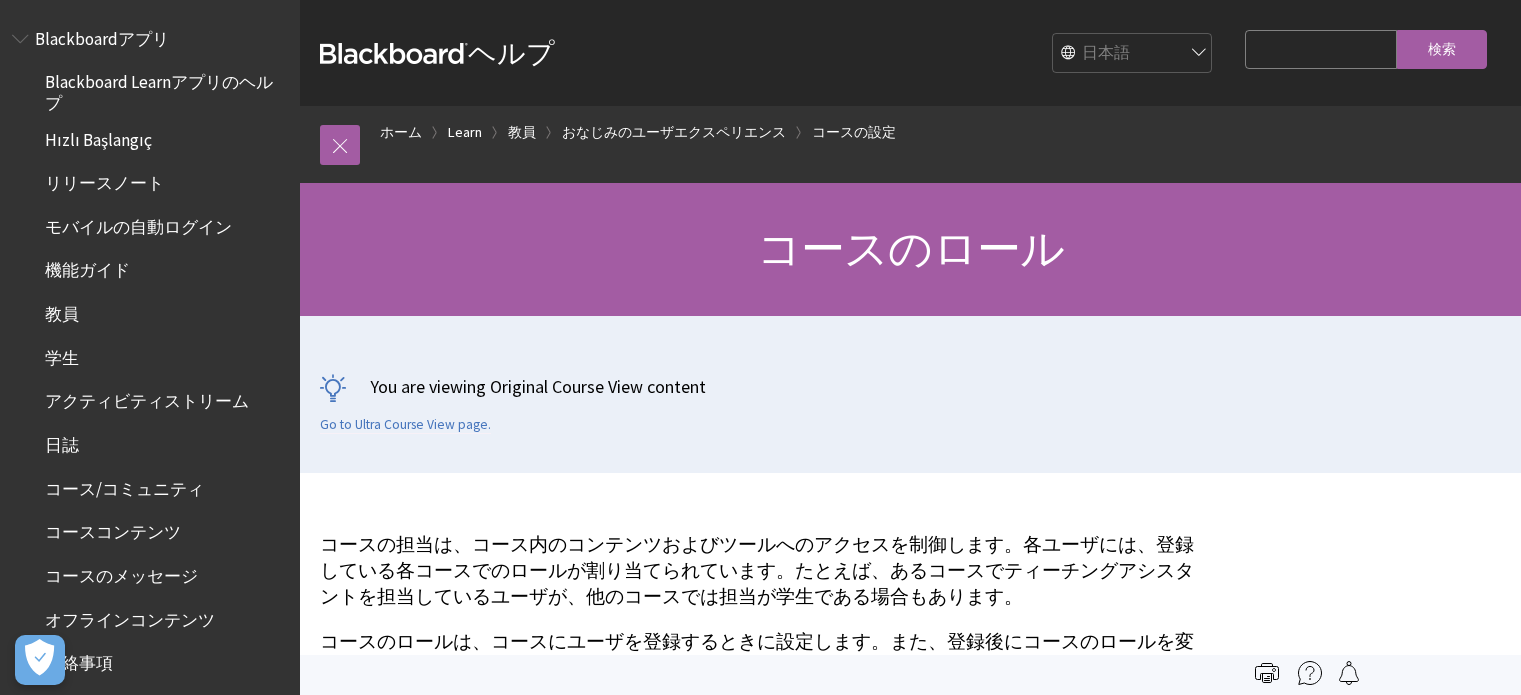scroll, scrollTop: 0, scrollLeft: 0, axis: both 